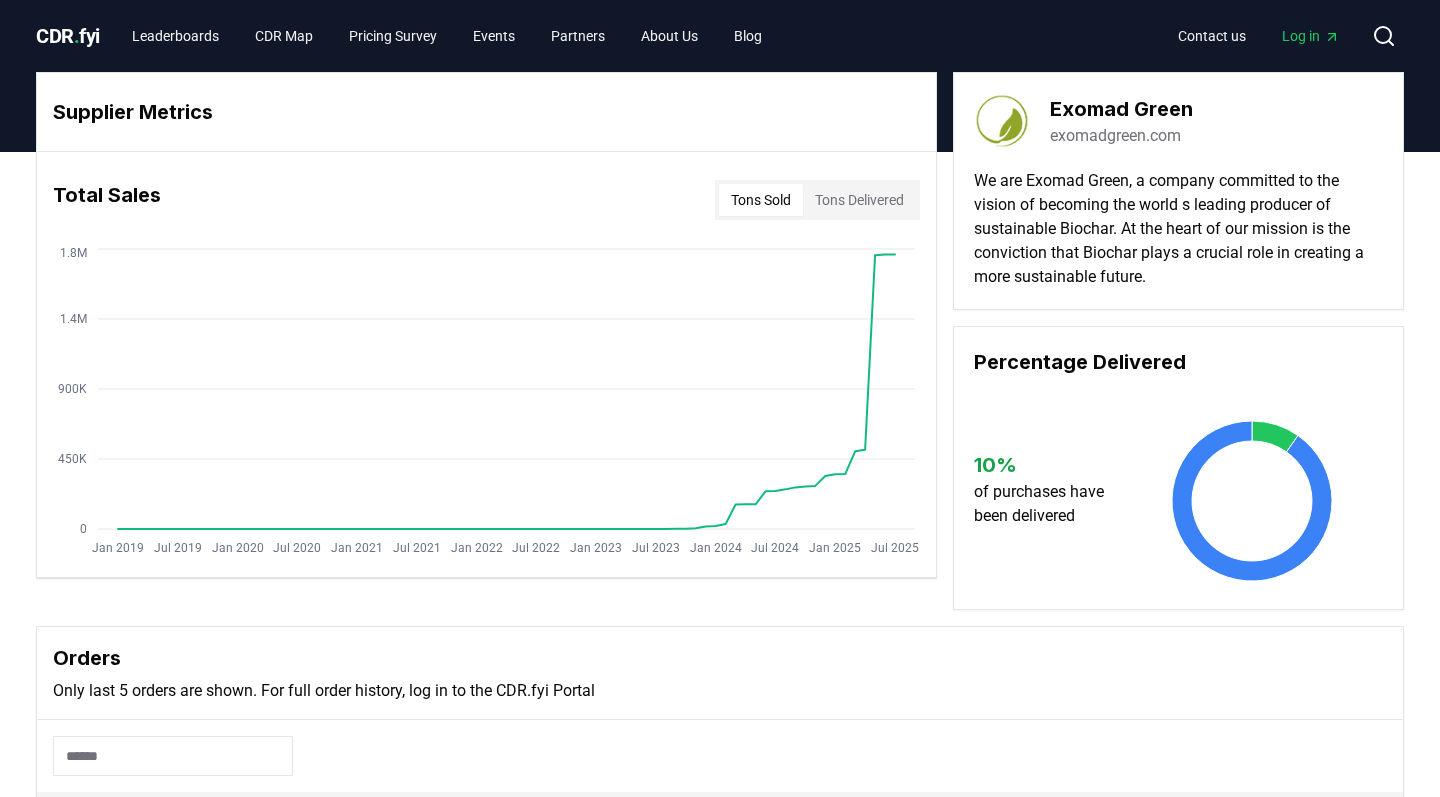 scroll, scrollTop: 0, scrollLeft: 0, axis: both 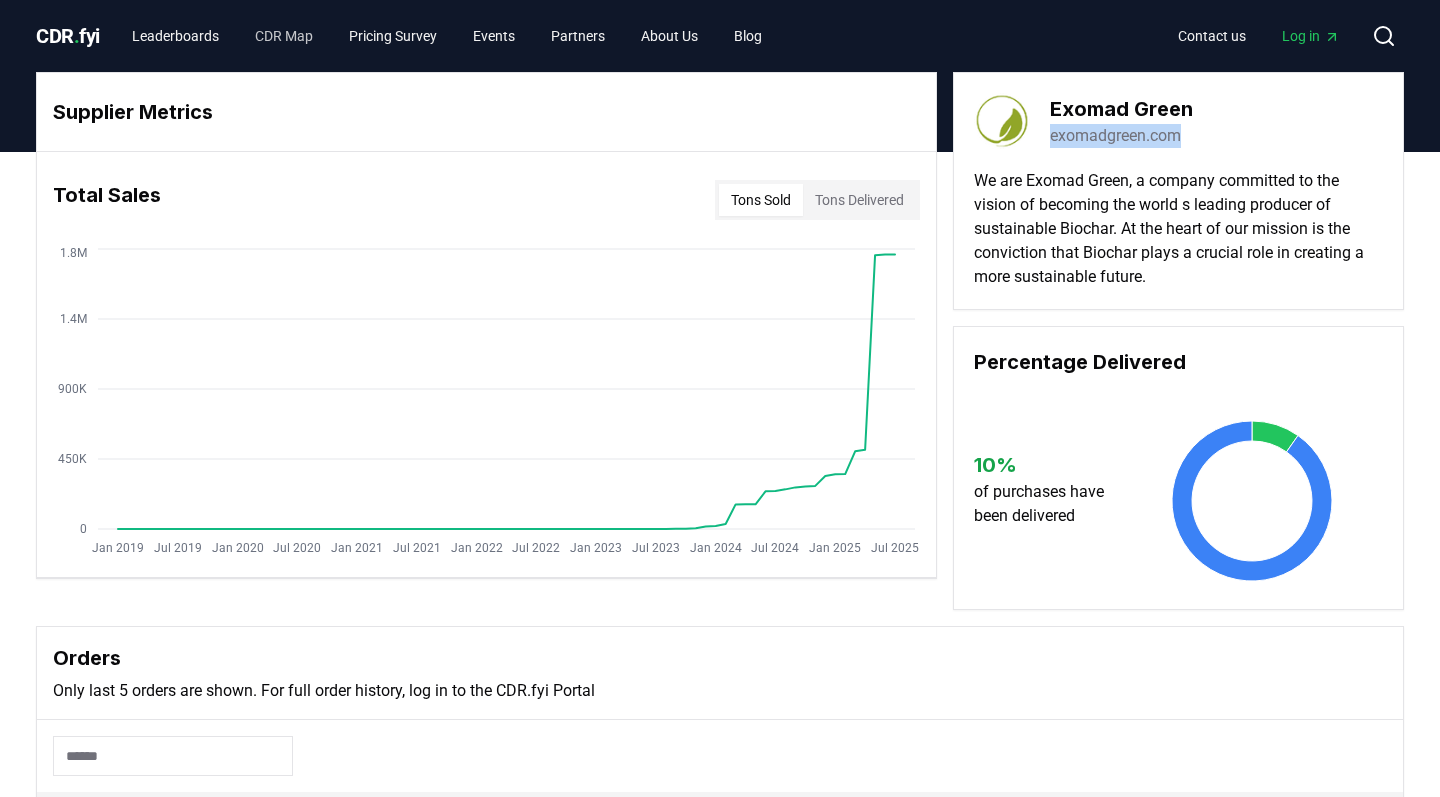 click on "CDR Map" at bounding box center [284, 36] 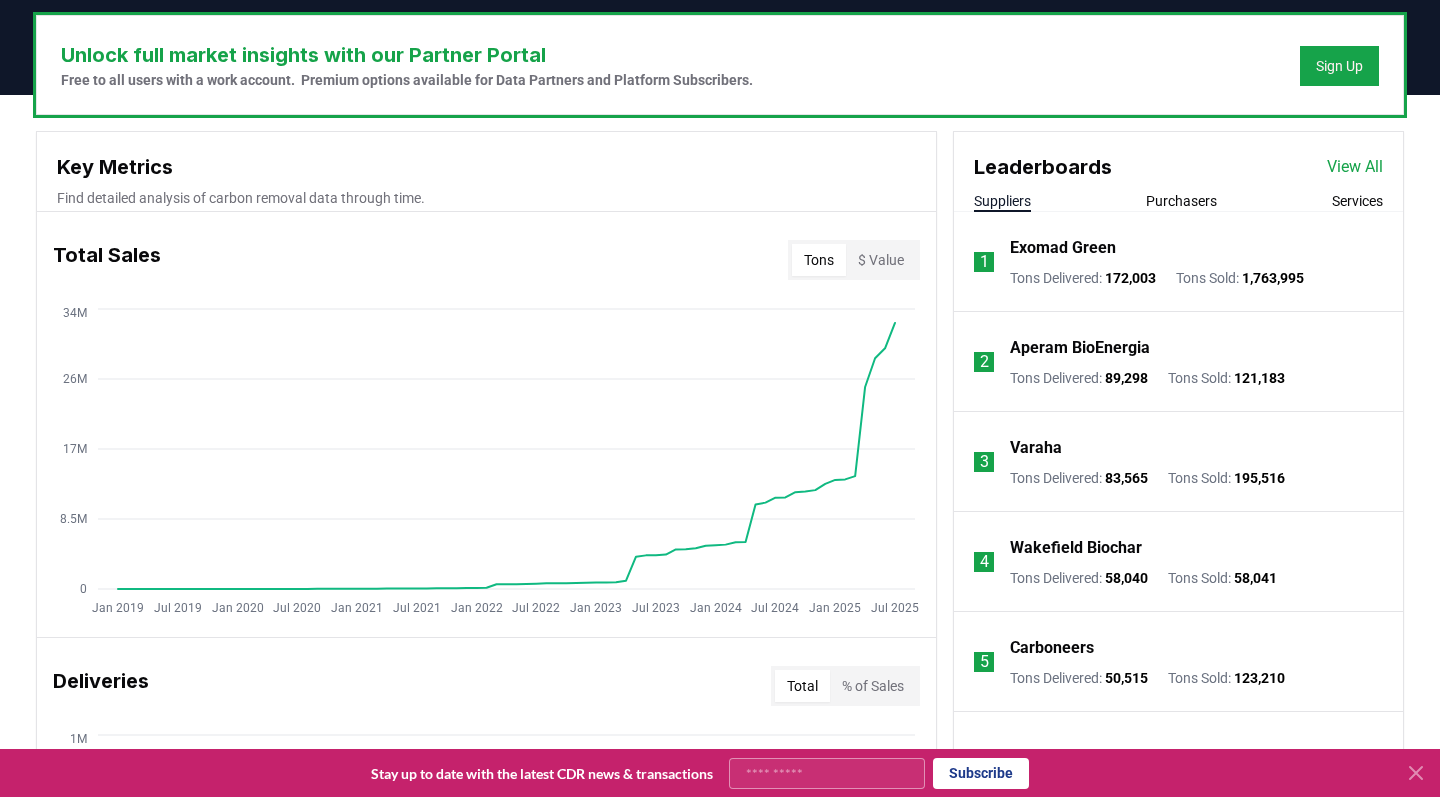 scroll, scrollTop: 604, scrollLeft: 0, axis: vertical 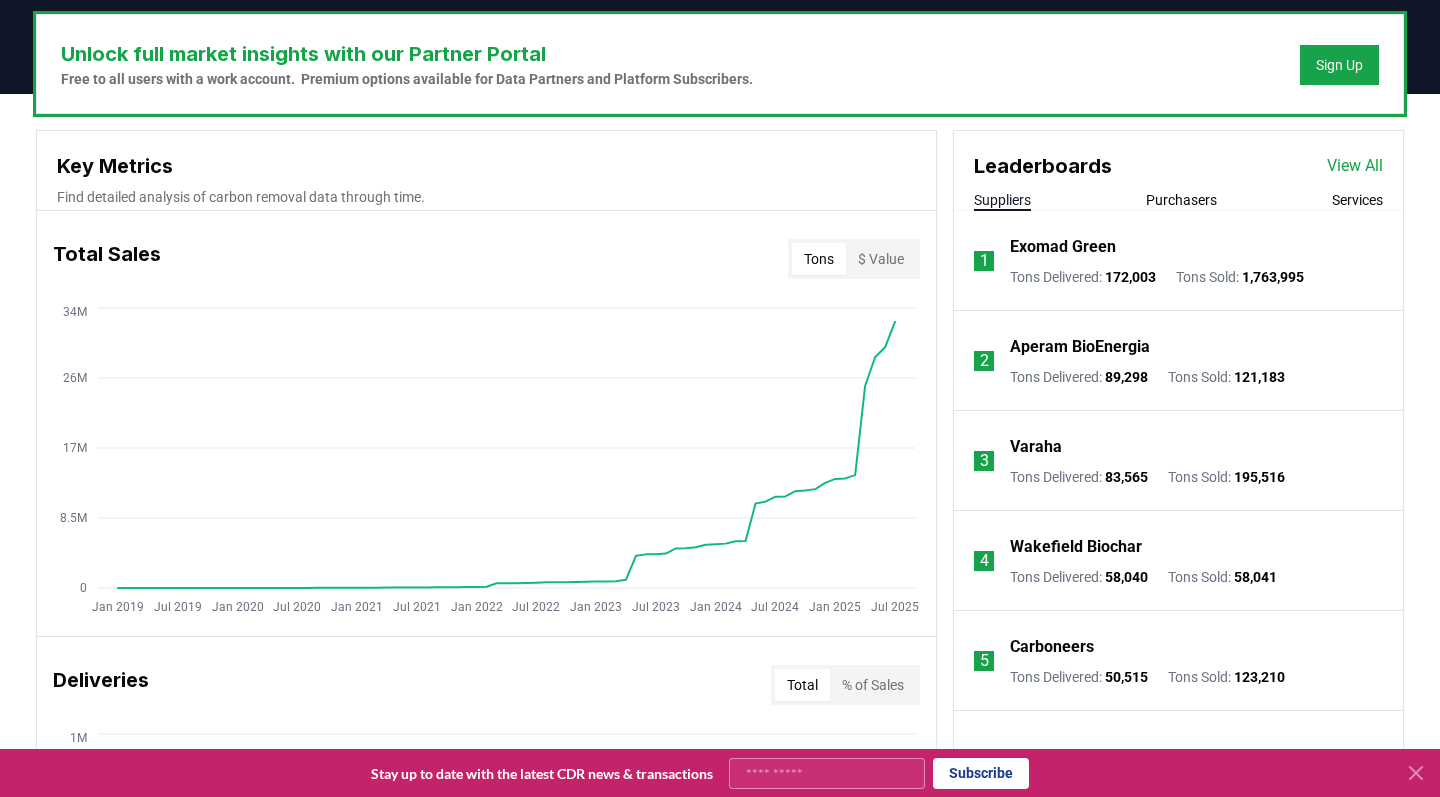 click on "Aperam BioEnergia" at bounding box center (1080, 347) 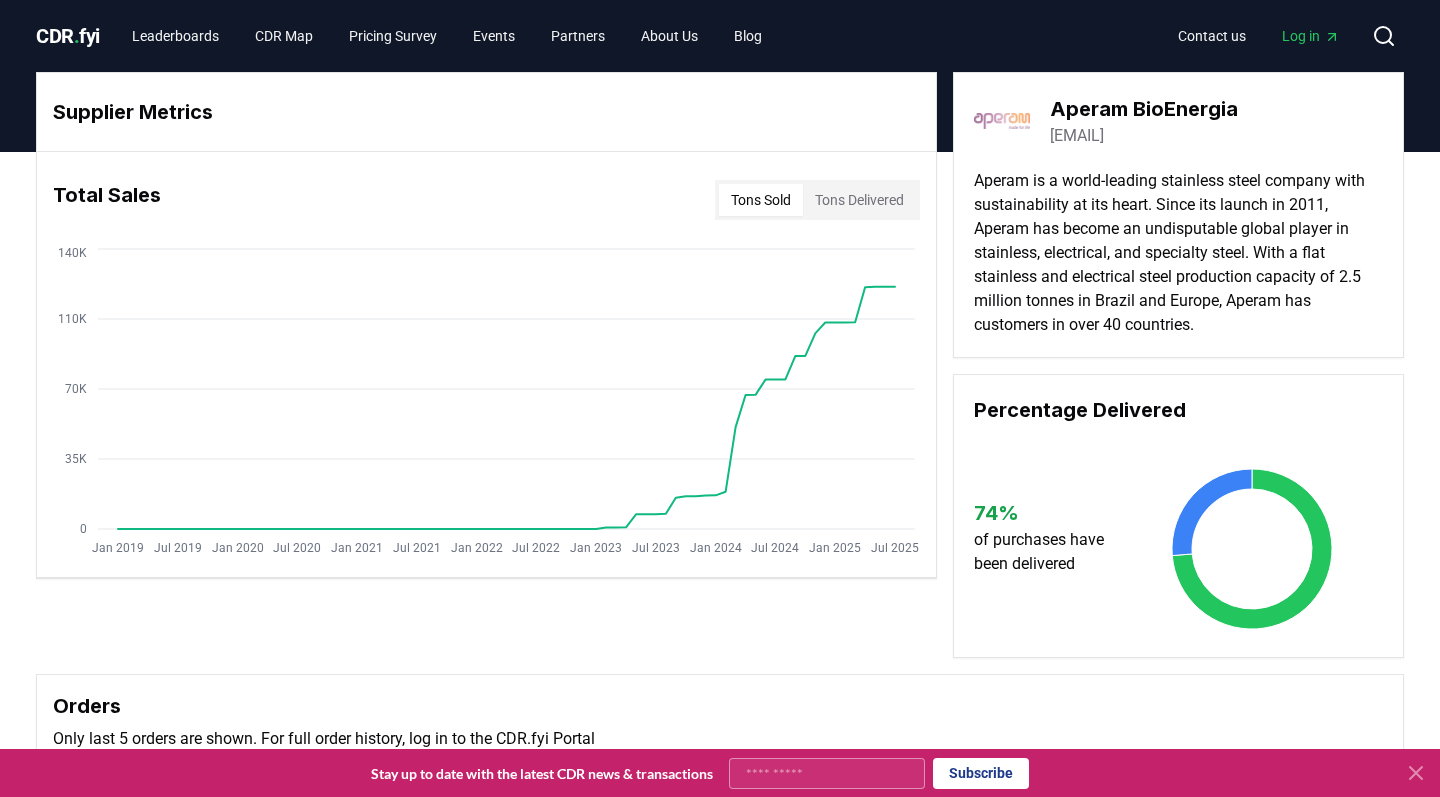 scroll, scrollTop: 0, scrollLeft: 0, axis: both 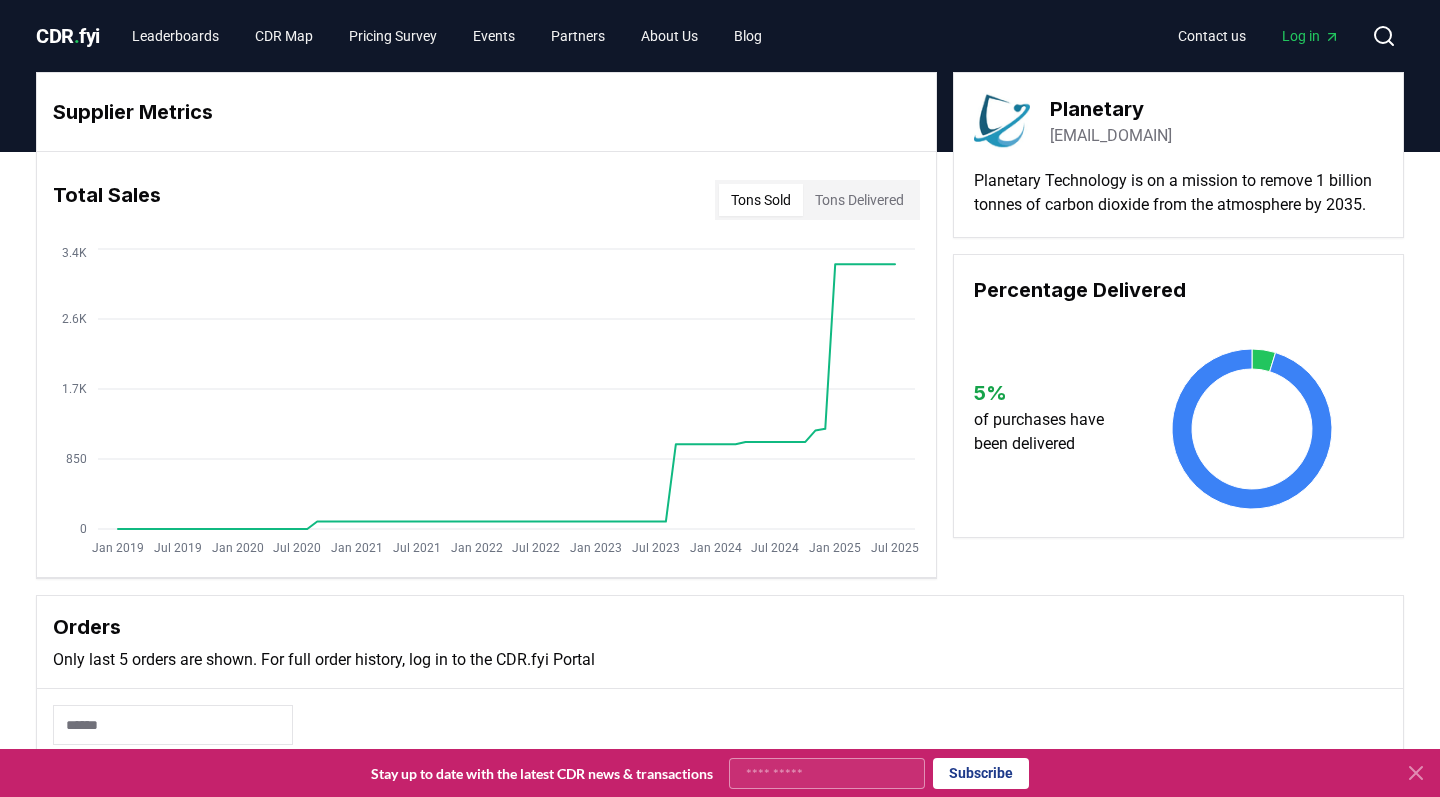 click on "CDR . fyi" at bounding box center (68, 36) 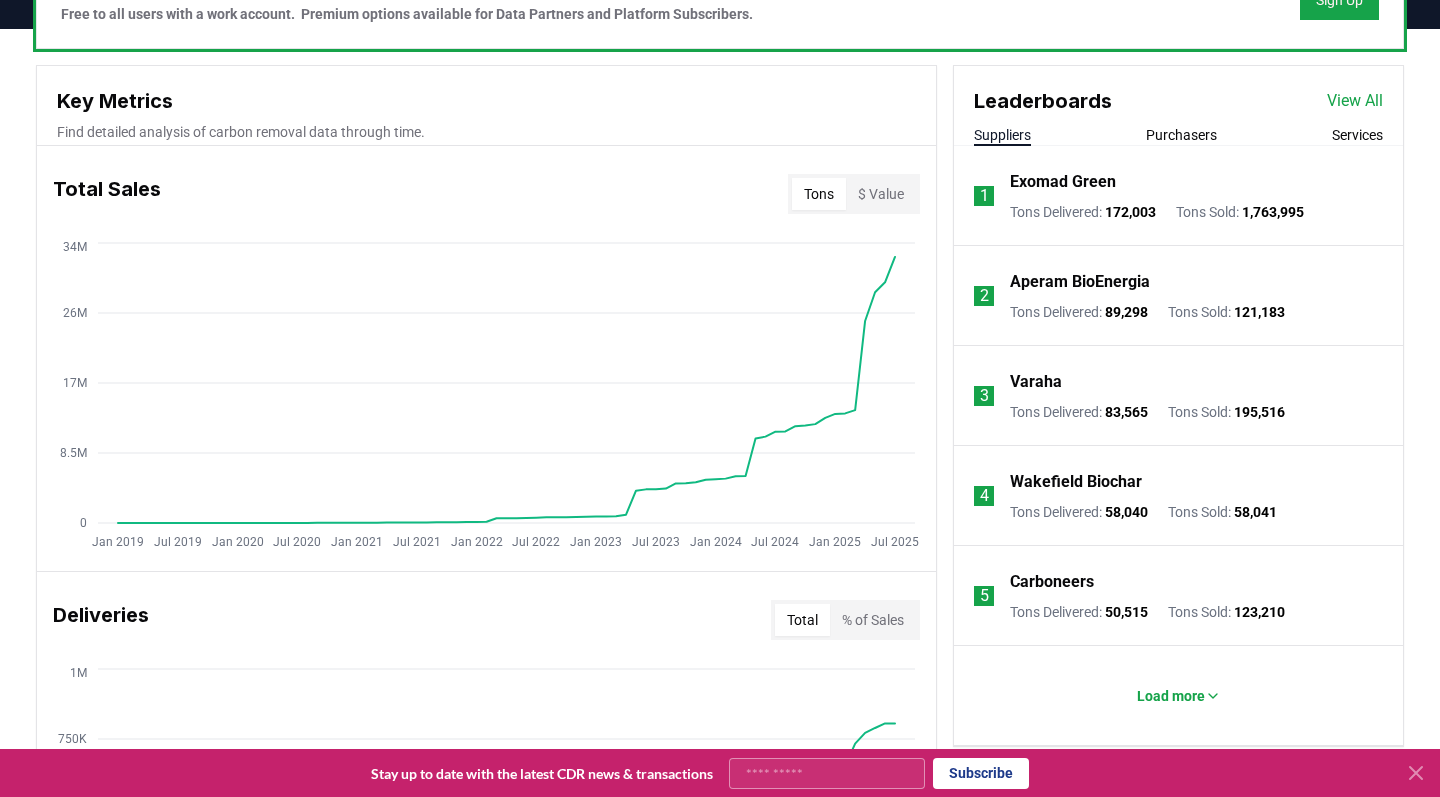 scroll, scrollTop: 673, scrollLeft: 0, axis: vertical 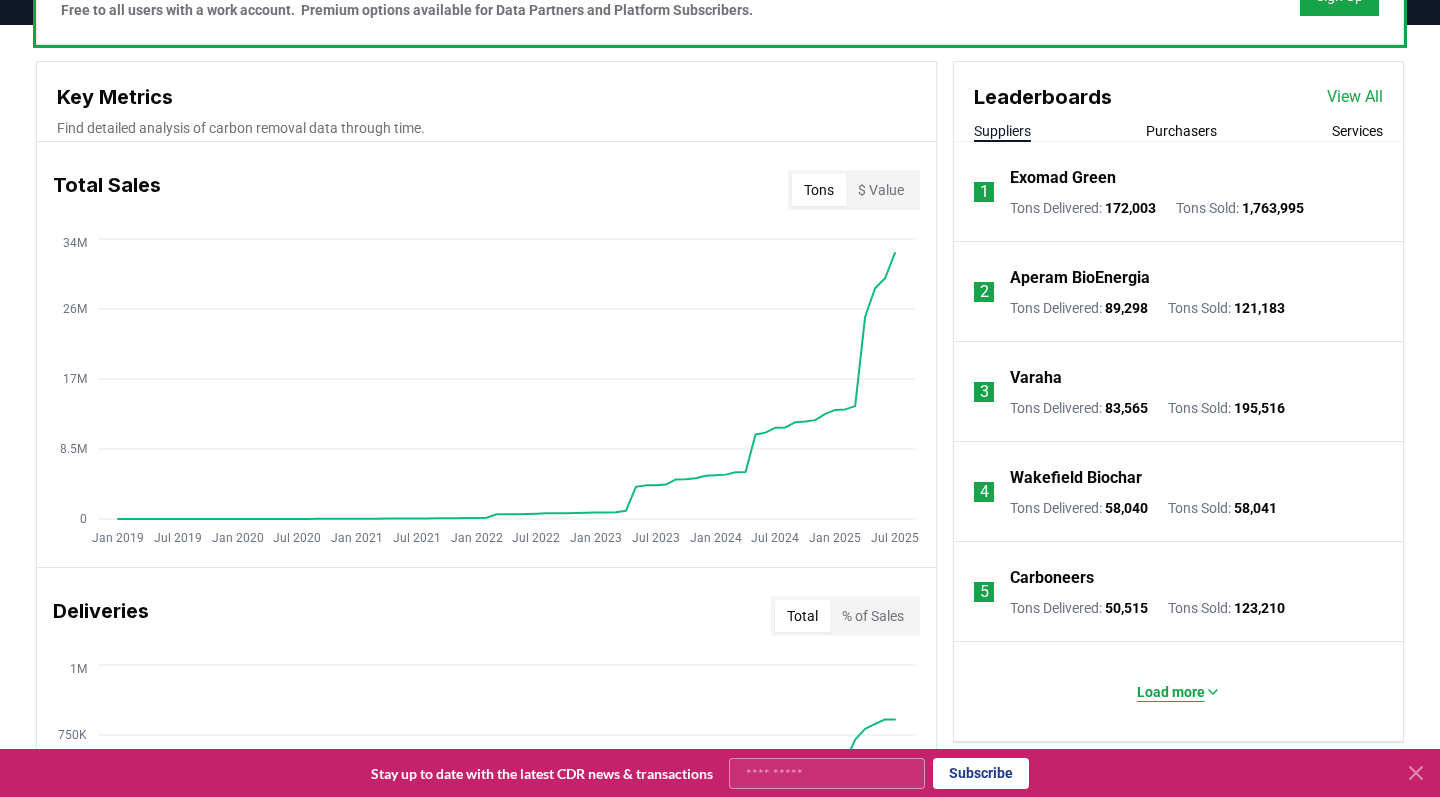 click on "Load more" at bounding box center [1171, 692] 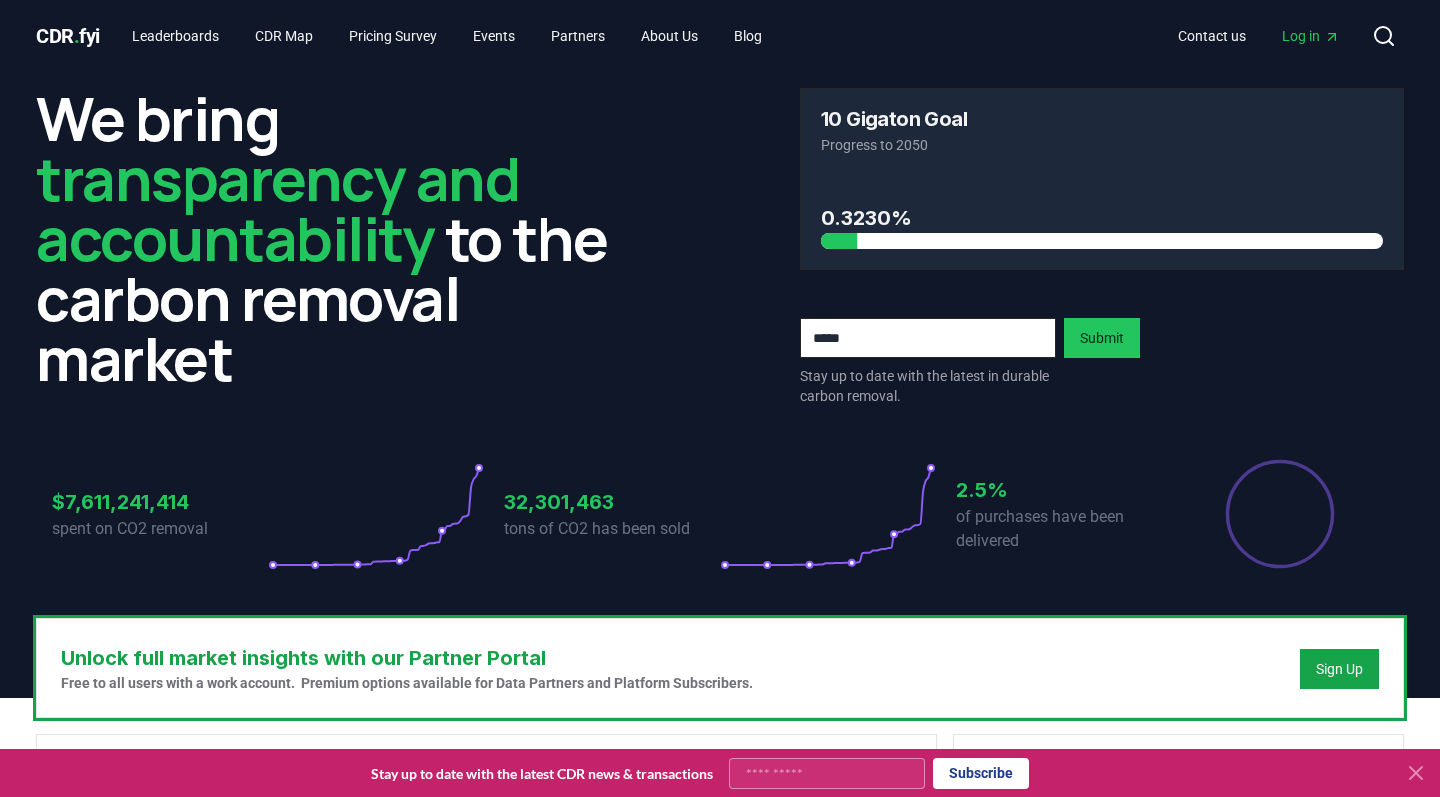 scroll, scrollTop: 0, scrollLeft: 0, axis: both 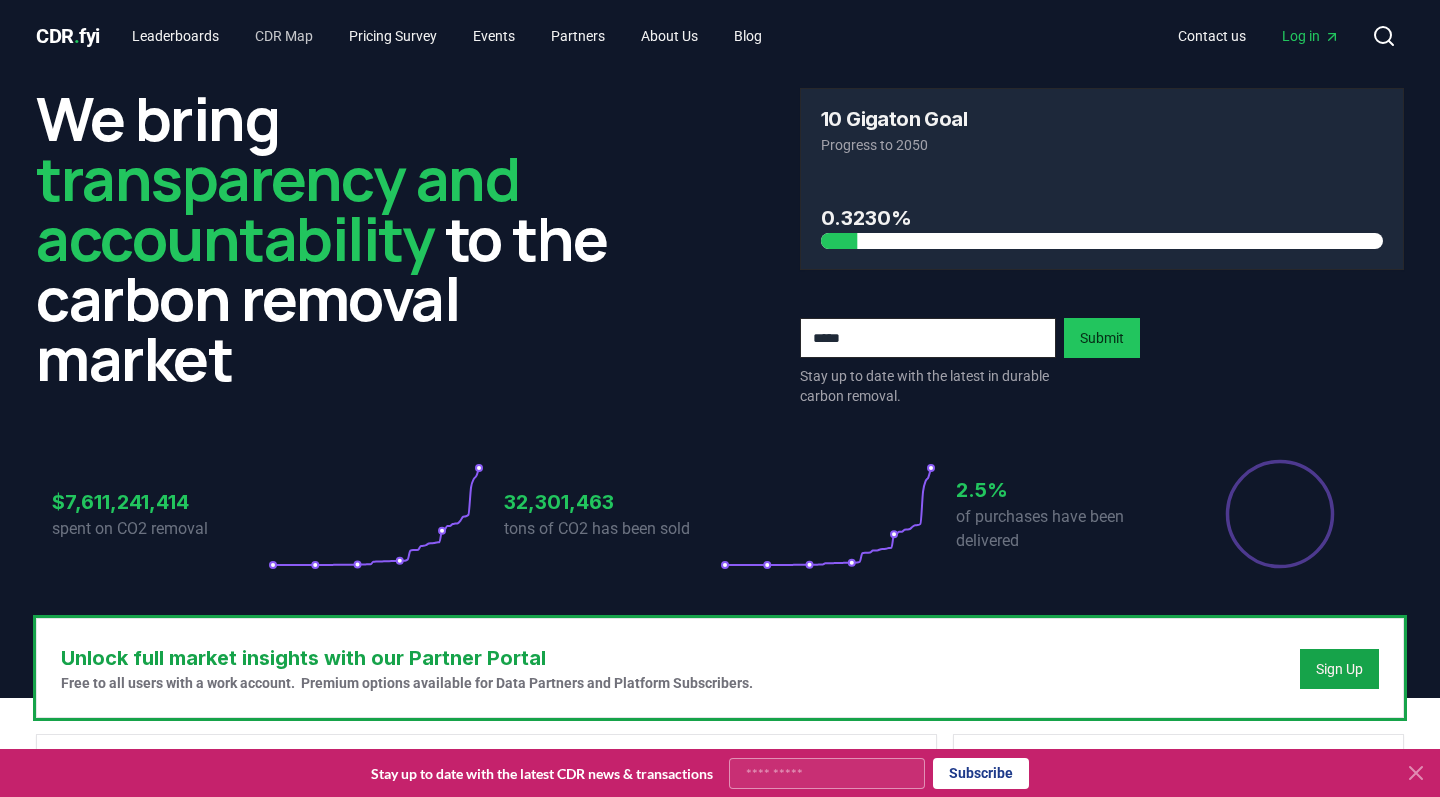 click on "CDR Map" at bounding box center (284, 36) 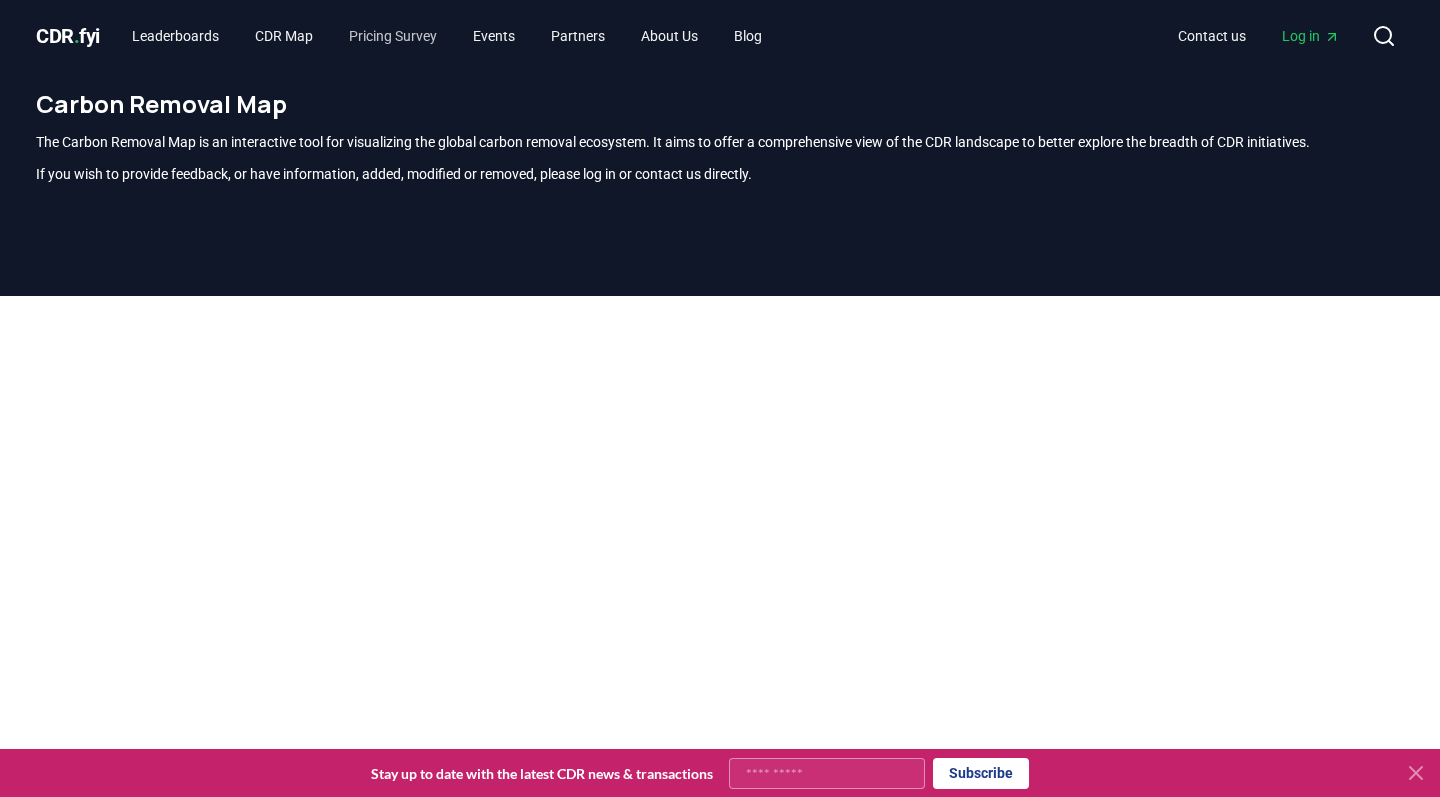 click on "Pricing Survey" at bounding box center (393, 36) 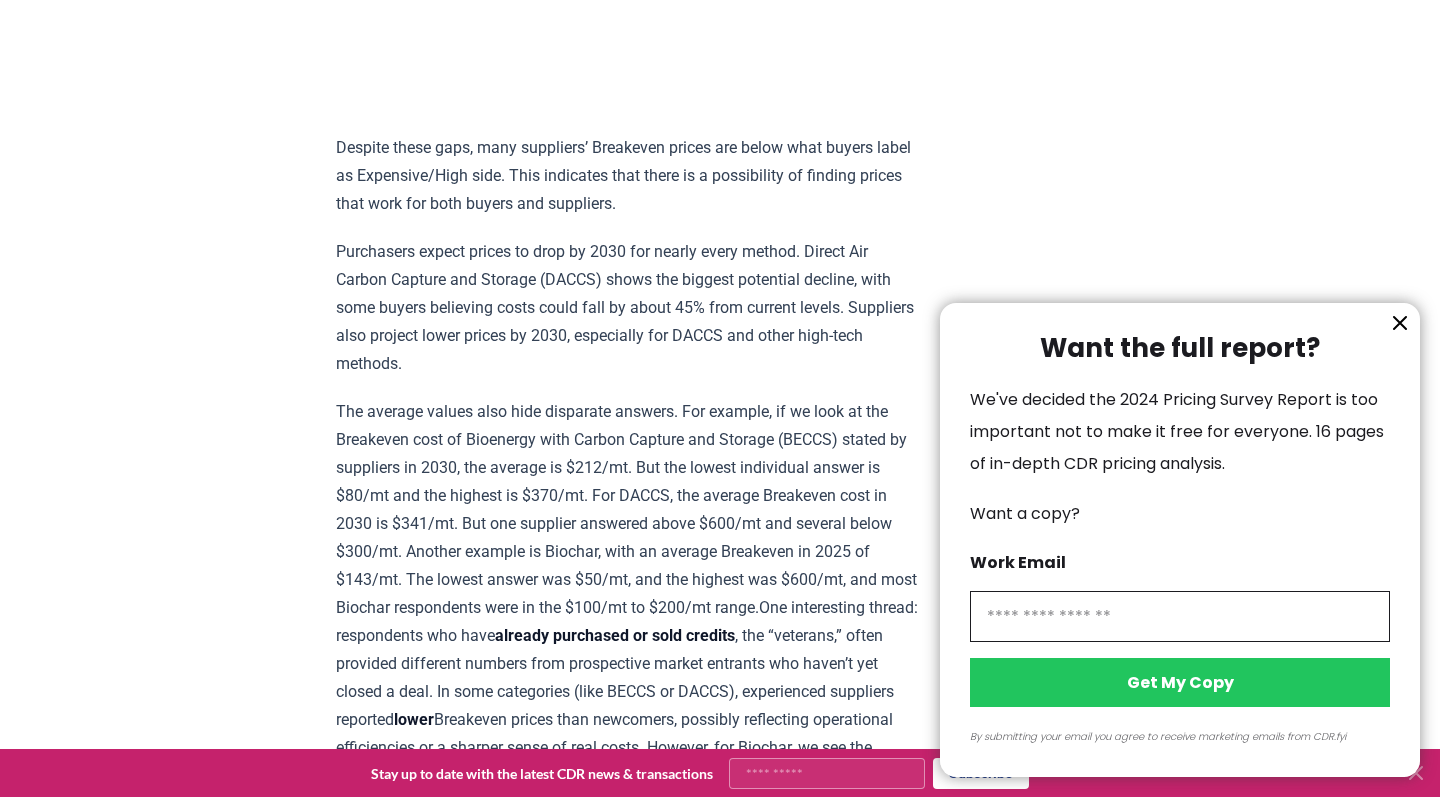 scroll, scrollTop: 1841, scrollLeft: 0, axis: vertical 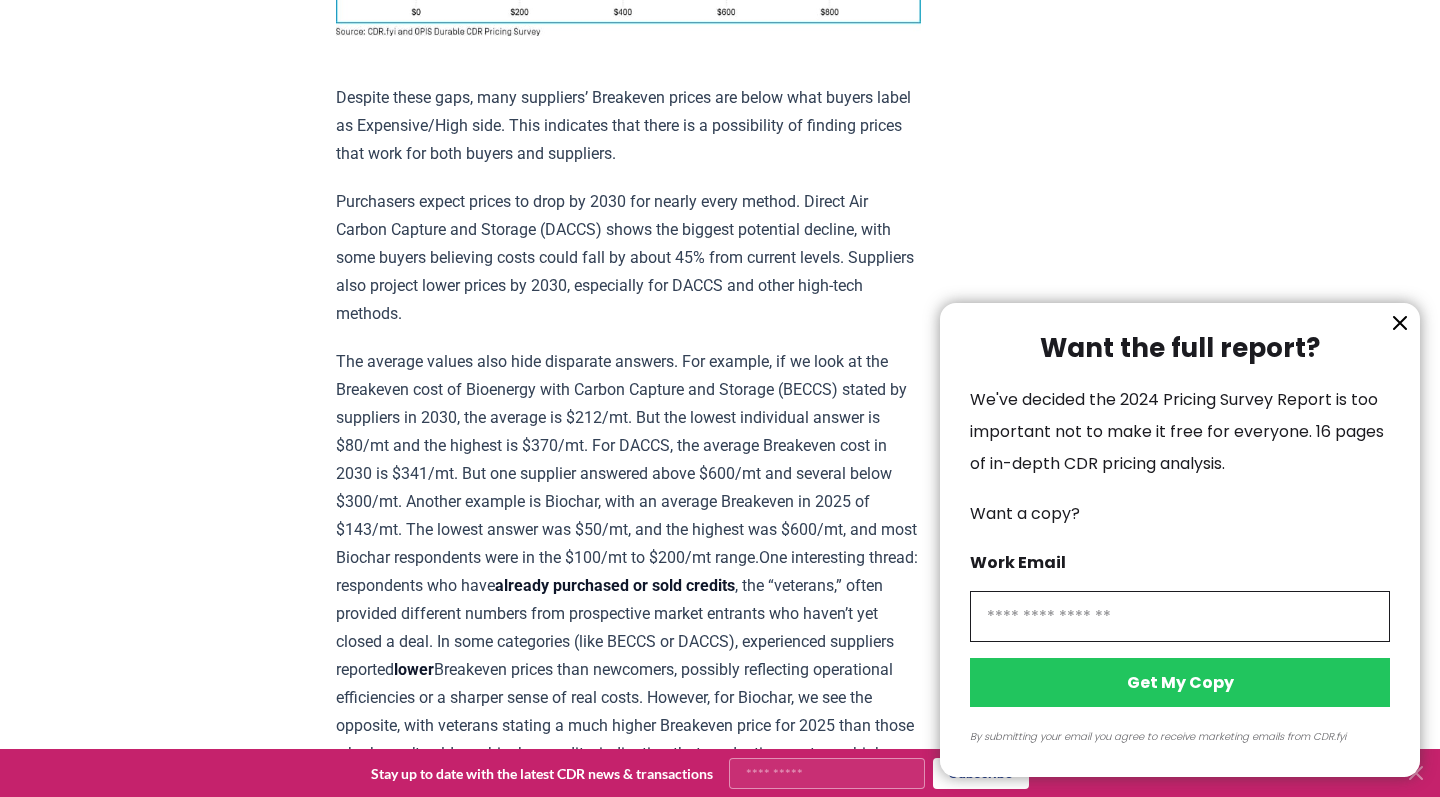 click at bounding box center [1180, 616] 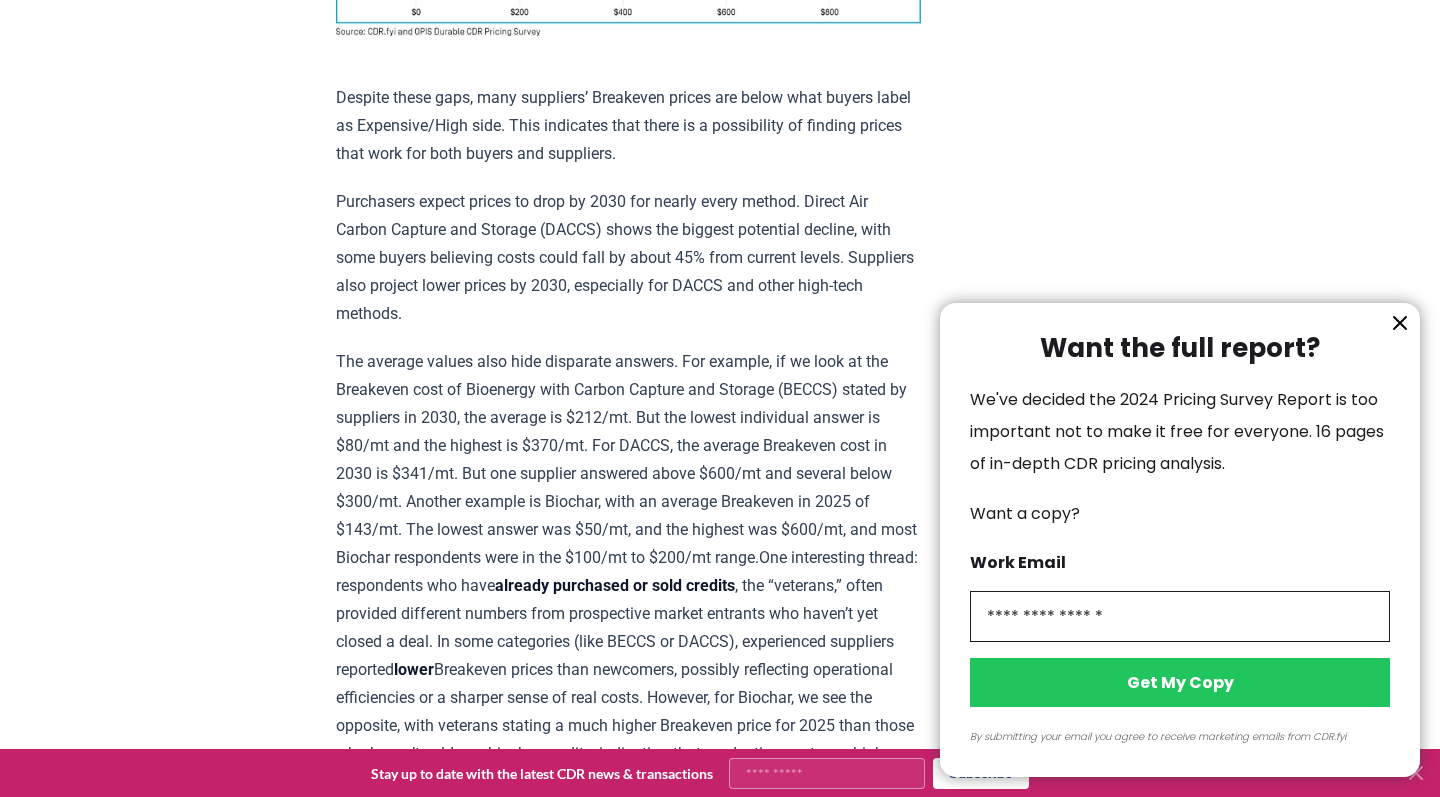 type on "**********" 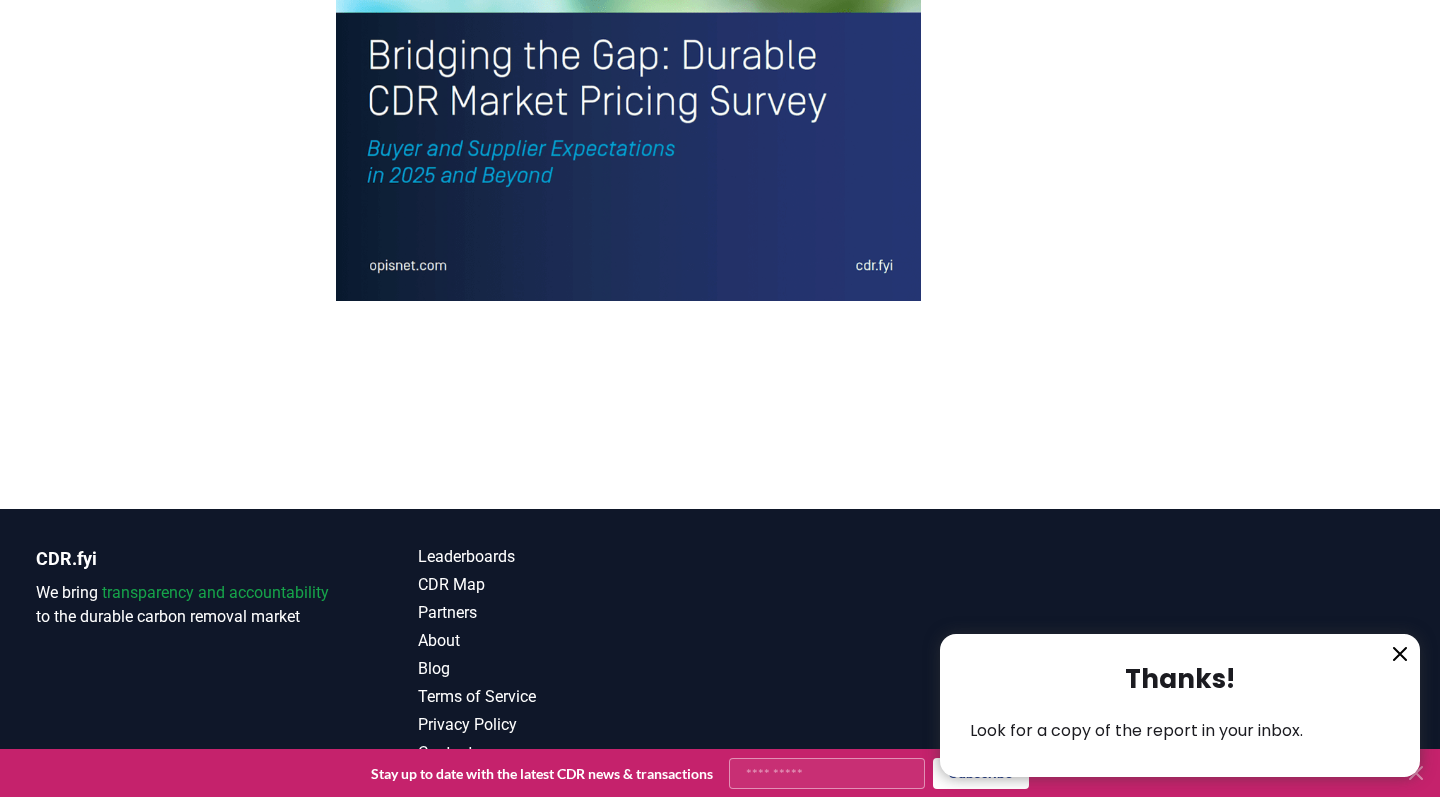 scroll, scrollTop: 4505, scrollLeft: 0, axis: vertical 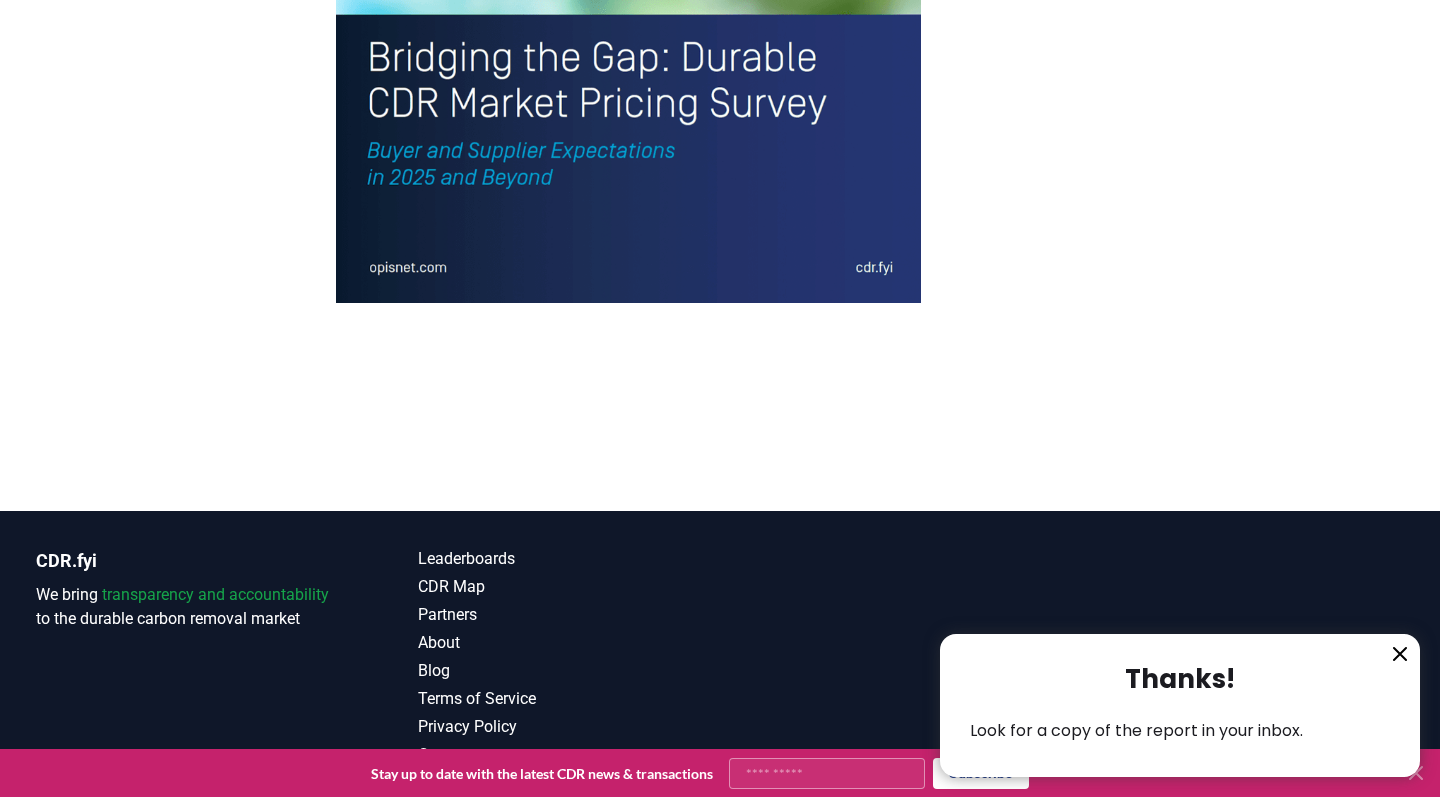 click at bounding box center (720, 398) 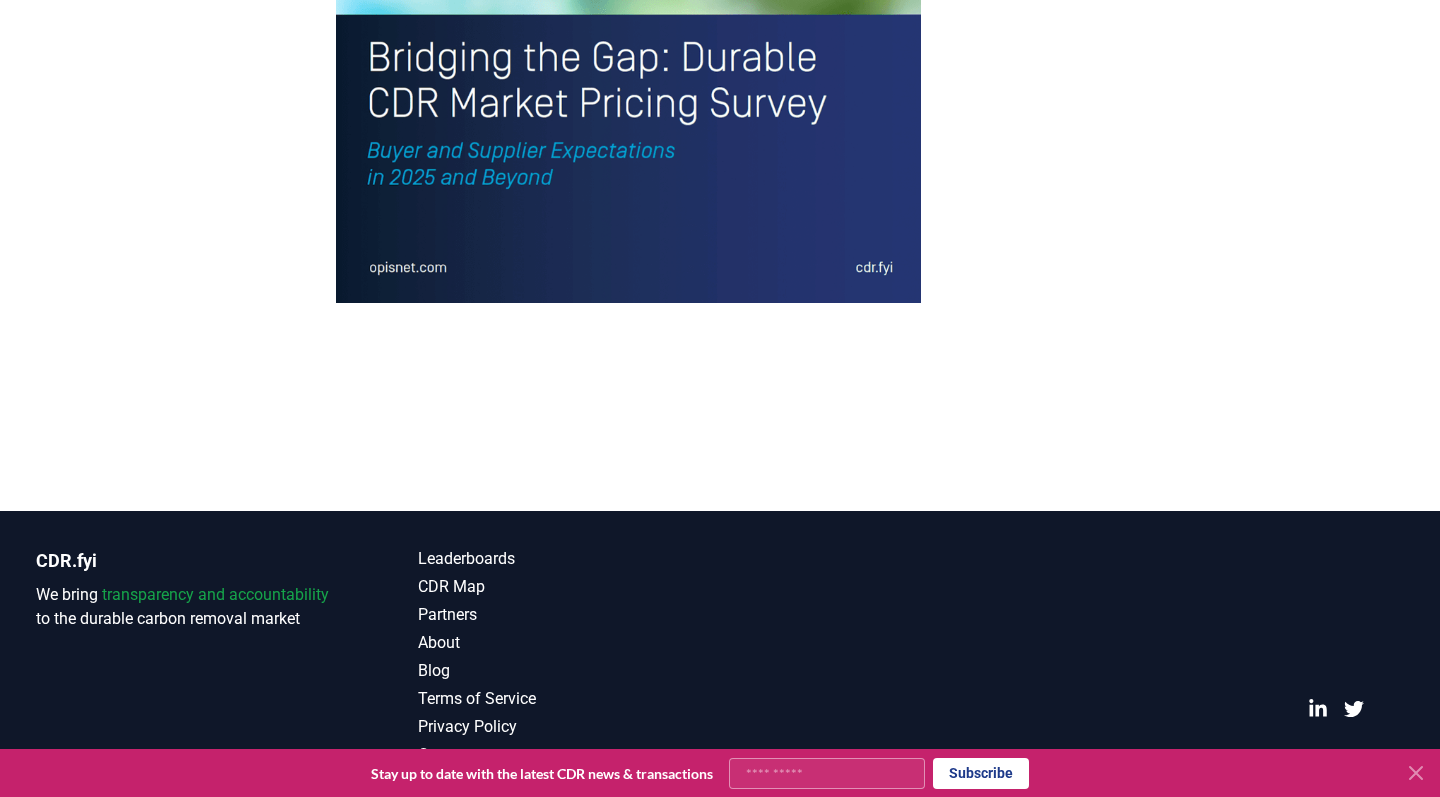 click on "Partners" at bounding box center [569, 615] 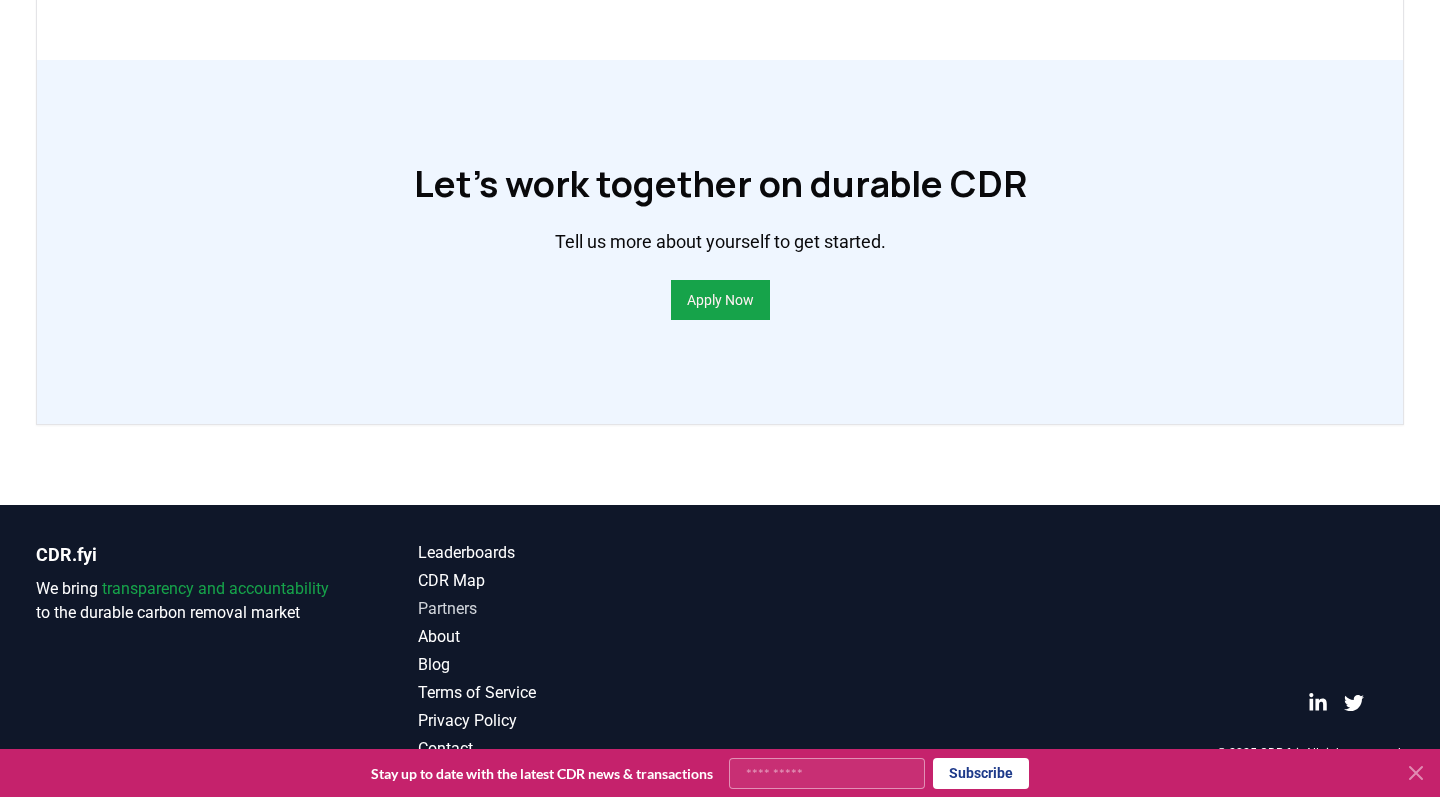 scroll, scrollTop: 1490, scrollLeft: 0, axis: vertical 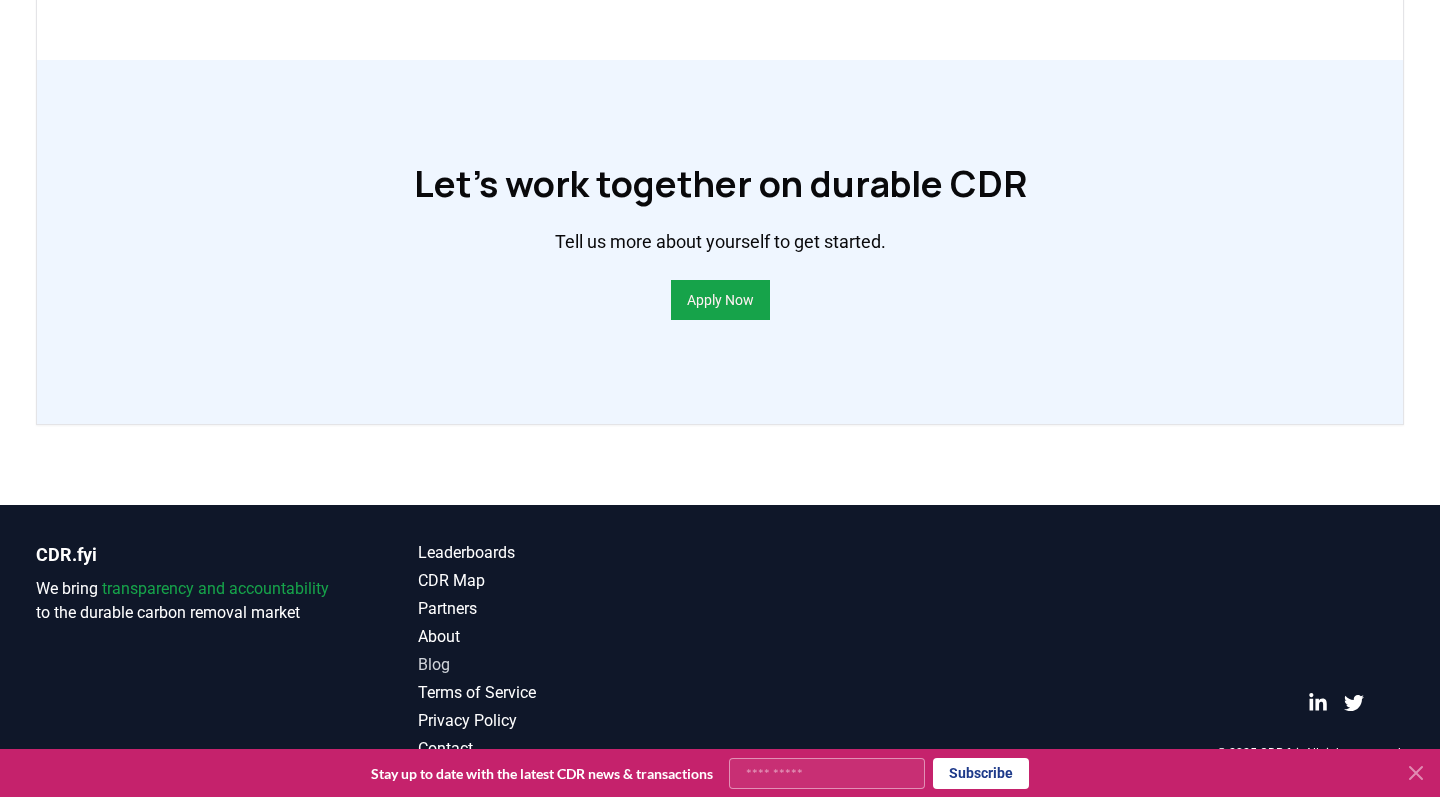 click on "Blog" at bounding box center (569, 665) 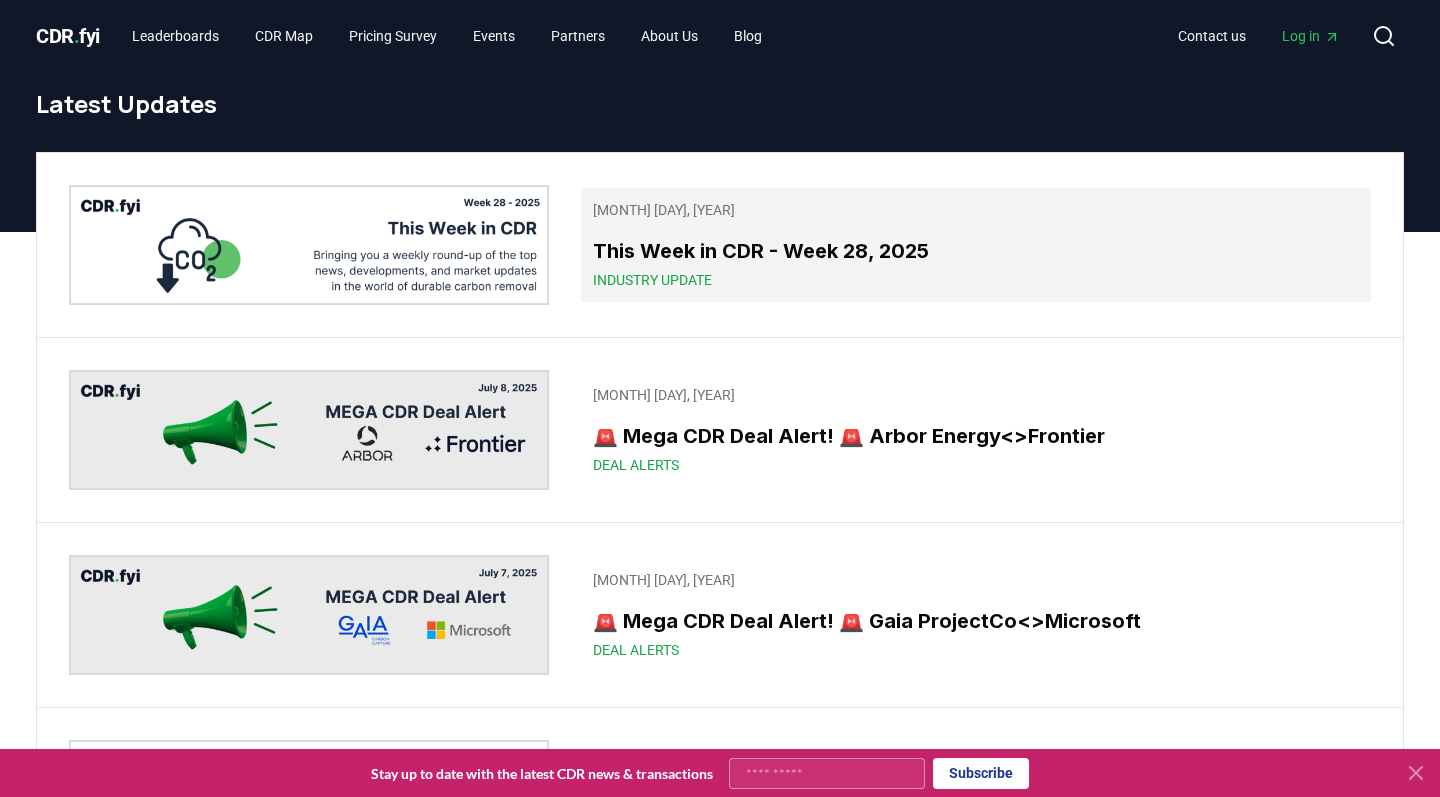 click on "This Week in CDR - Week 28, 2025" at bounding box center [976, 251] 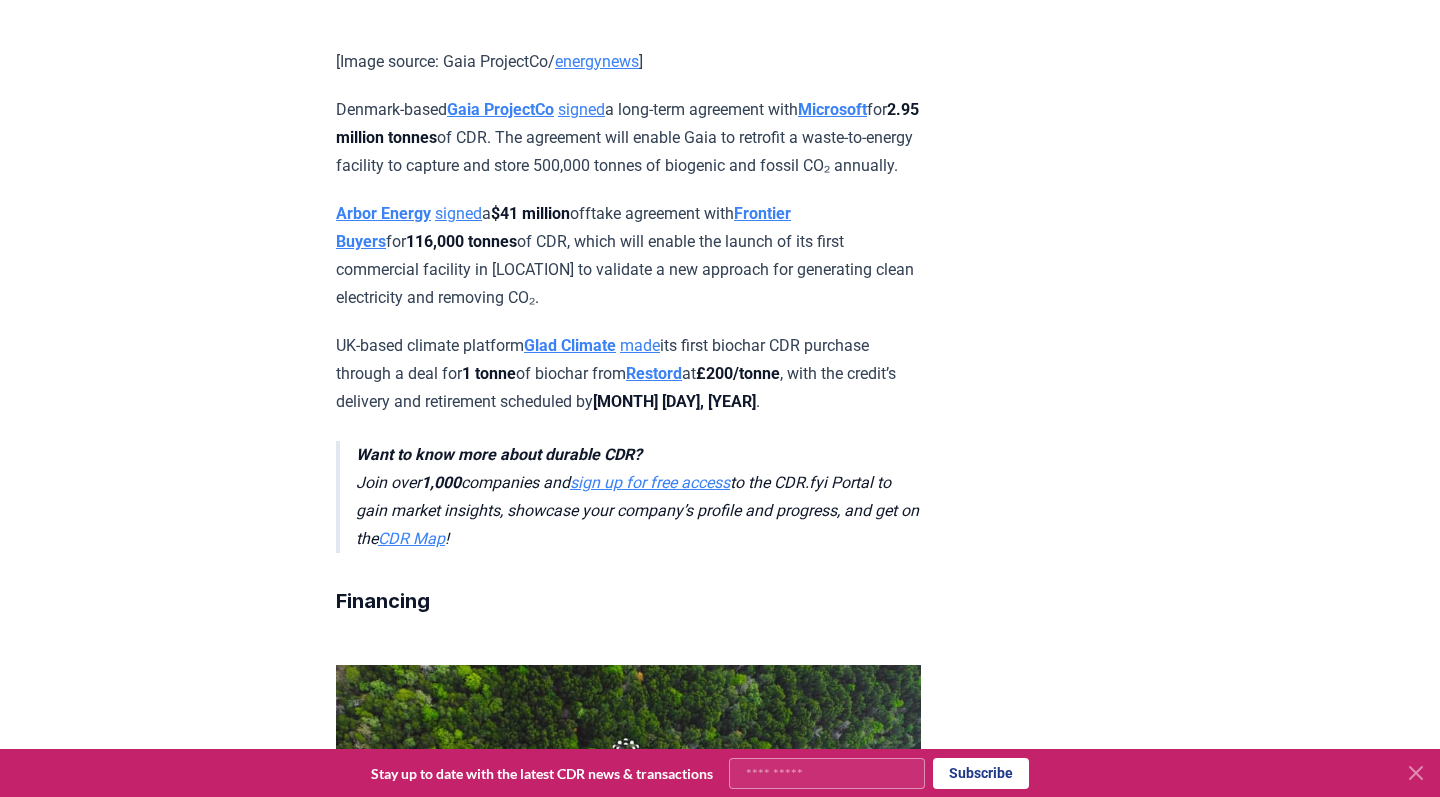 scroll, scrollTop: 2029, scrollLeft: 0, axis: vertical 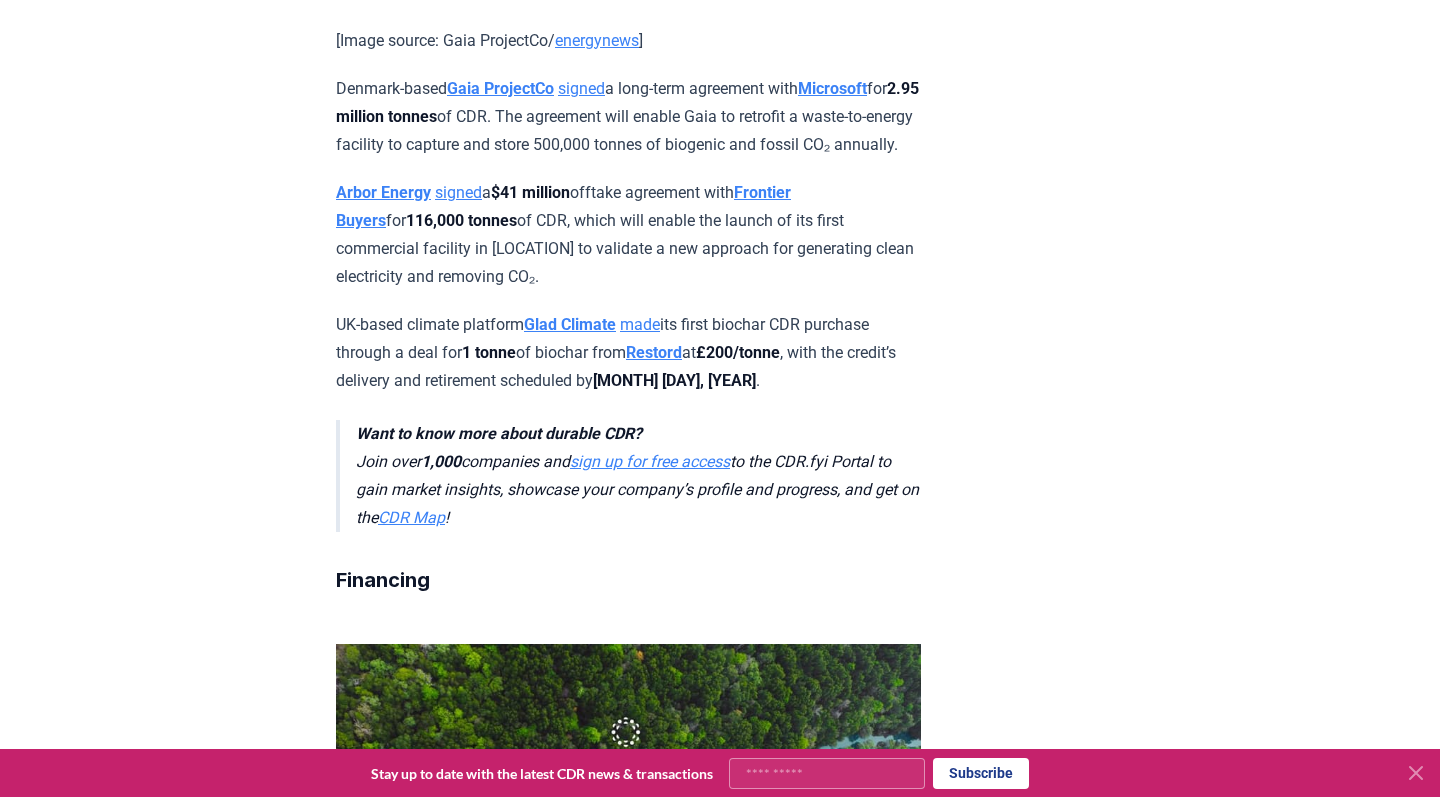 click on "Deep Sky" at bounding box center [504, 1157] 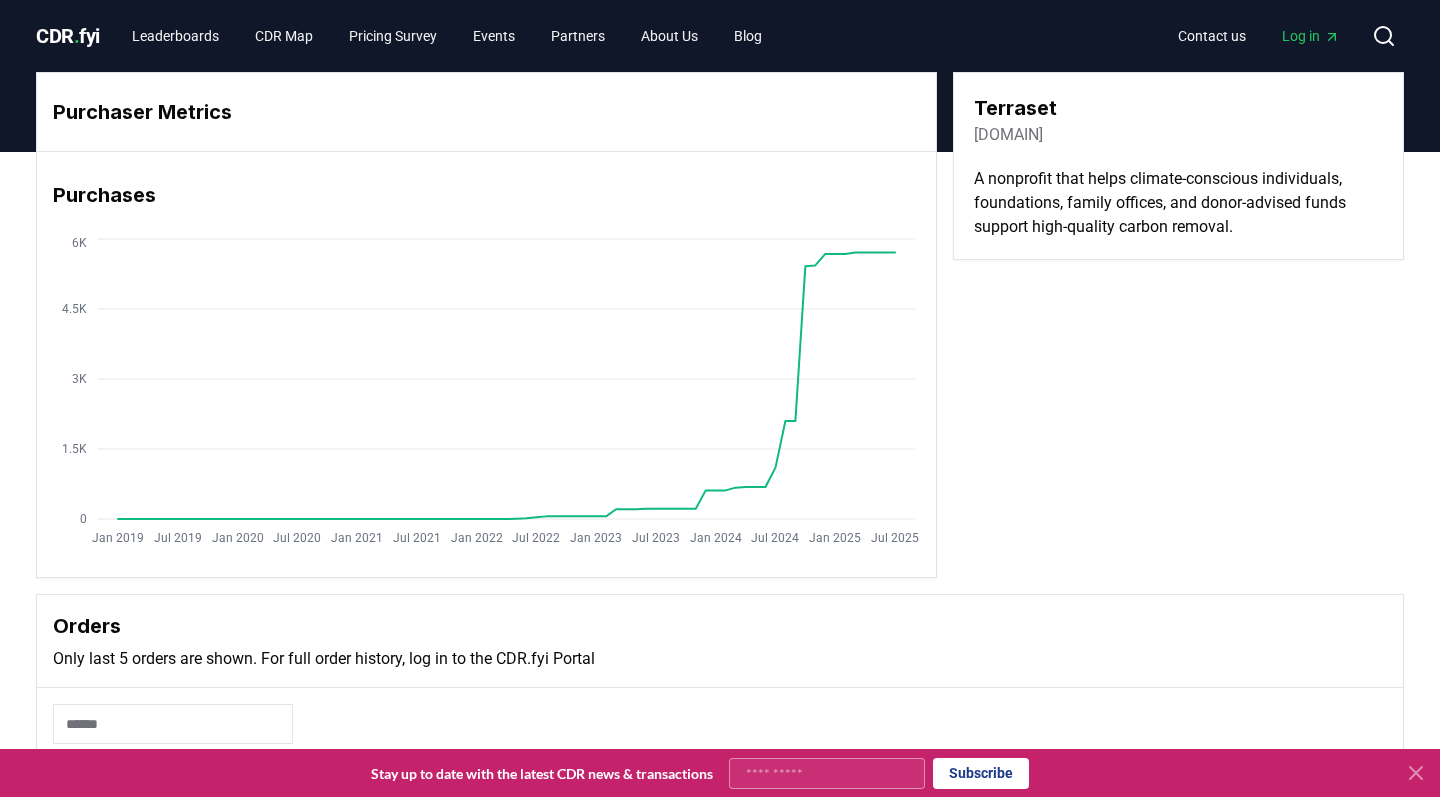scroll, scrollTop: 0, scrollLeft: 0, axis: both 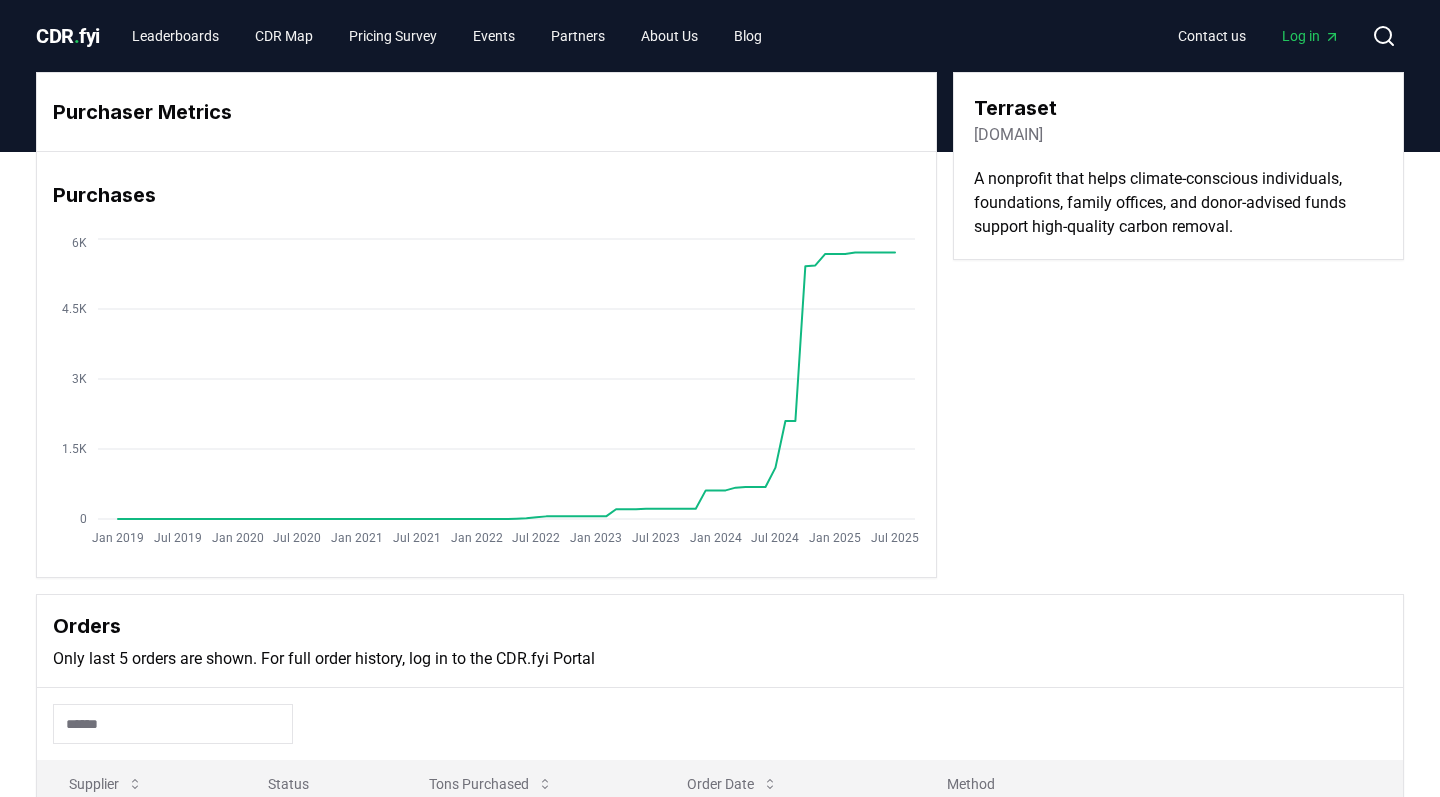 click on "[DOMAIN]" at bounding box center (1008, 135) 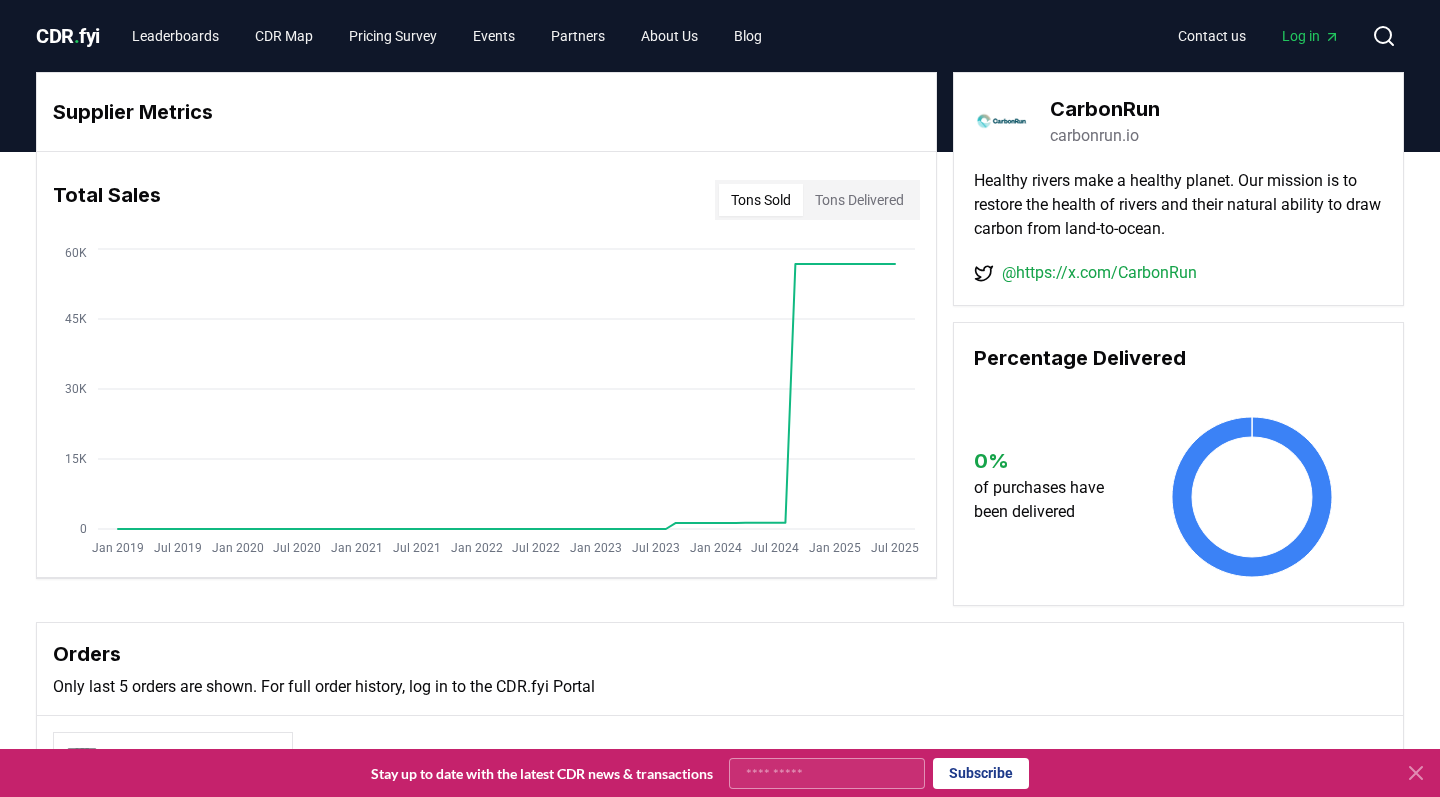 scroll, scrollTop: 0, scrollLeft: 0, axis: both 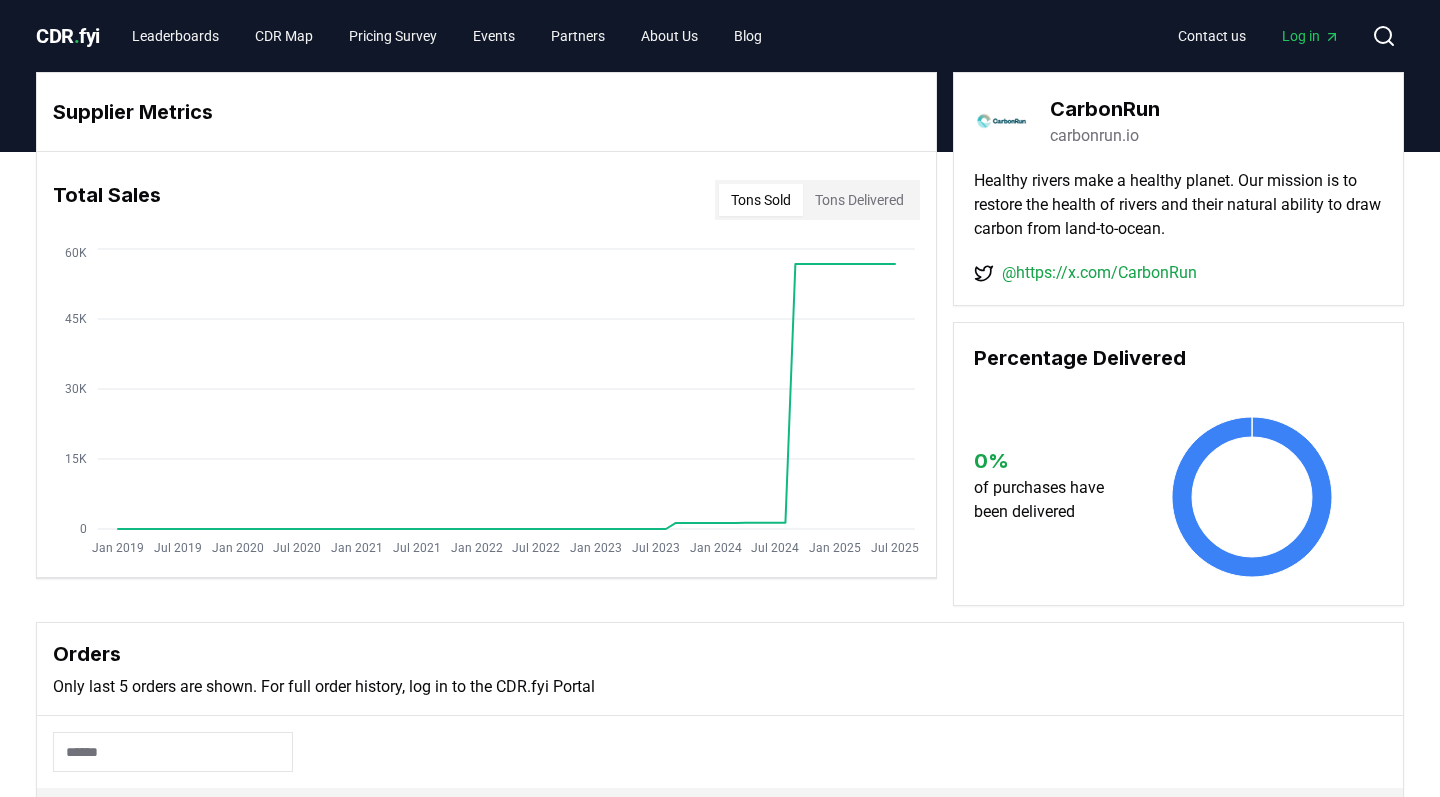 click on "@https://x.com/CarbonRun" at bounding box center [1099, 273] 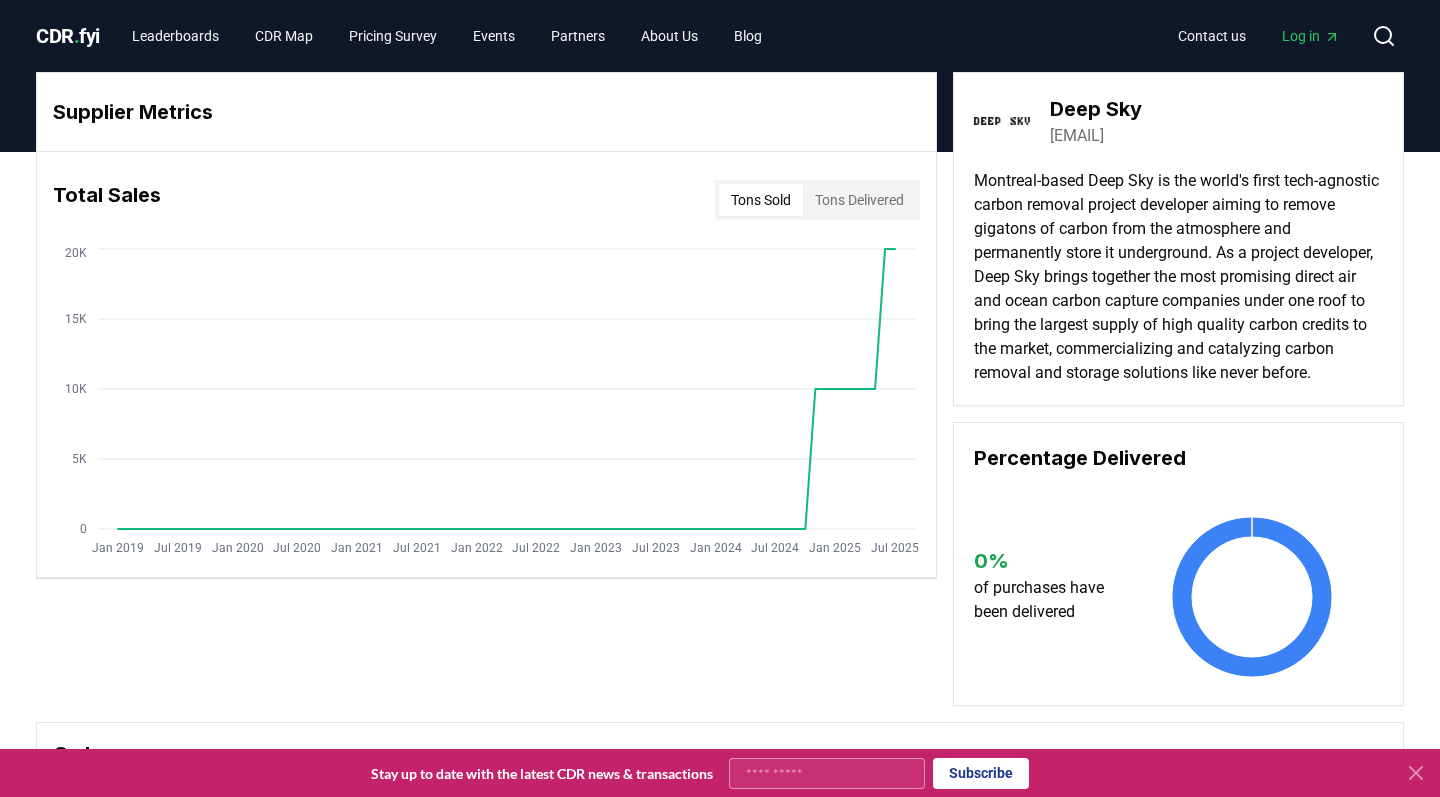 scroll, scrollTop: 0, scrollLeft: 0, axis: both 